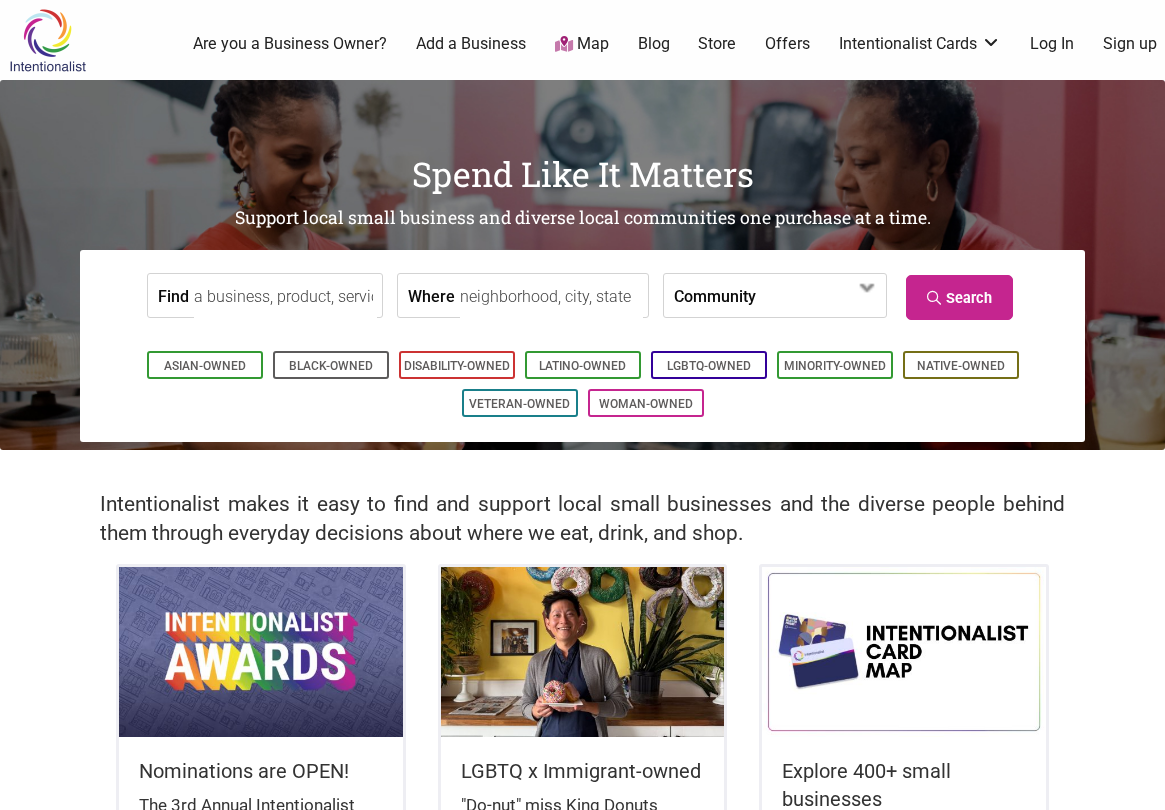 scroll, scrollTop: 0, scrollLeft: 0, axis: both 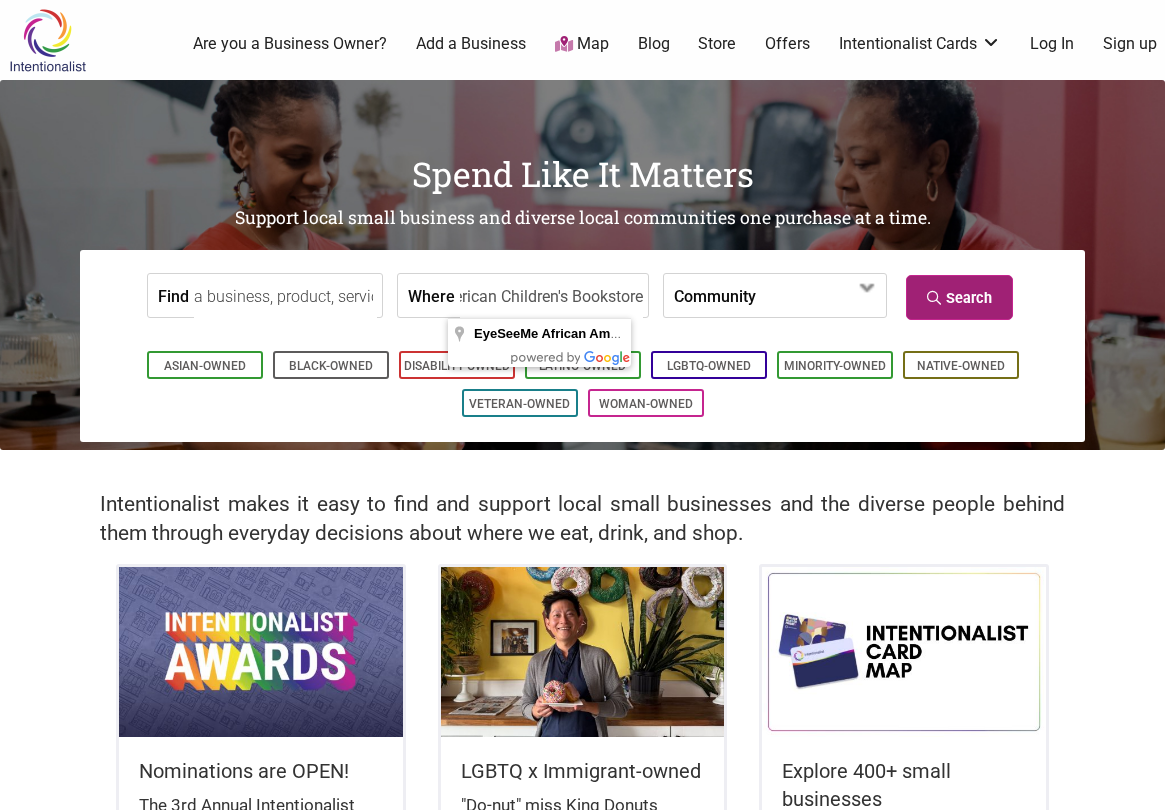 type on "EyeSeeMe African American Children's Bookstore" 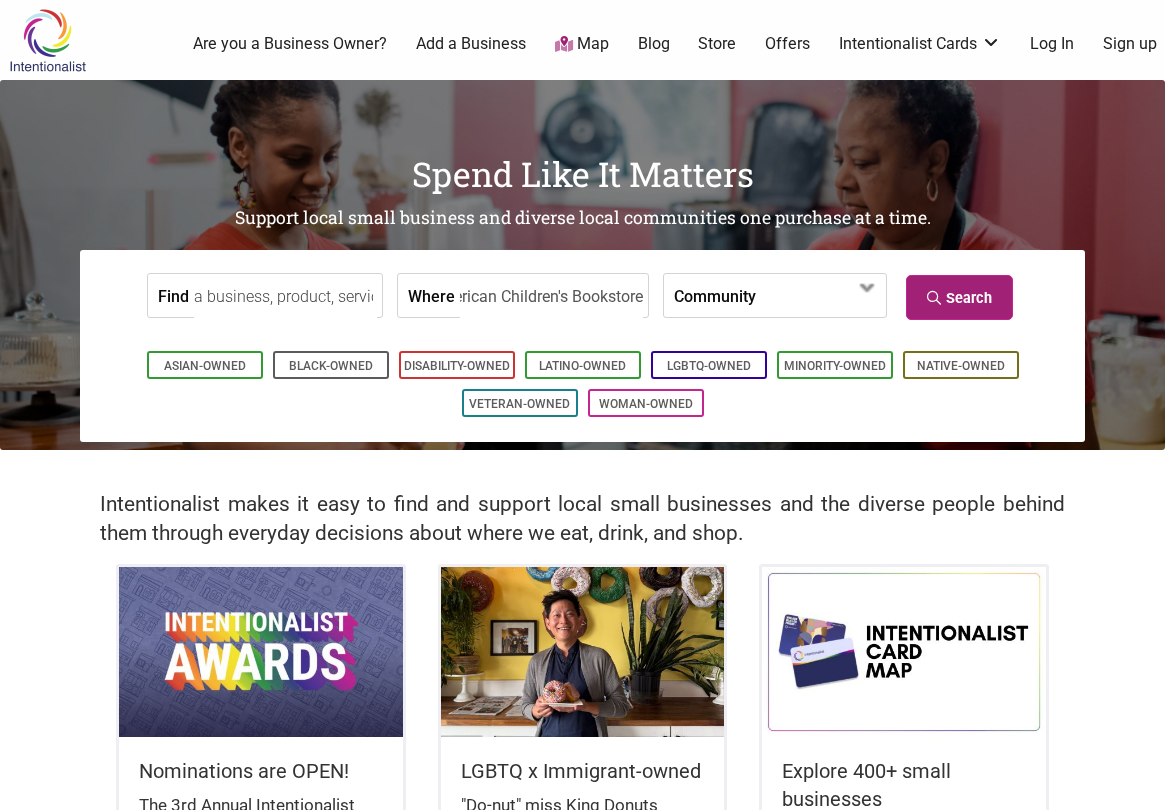 scroll, scrollTop: 0, scrollLeft: 0, axis: both 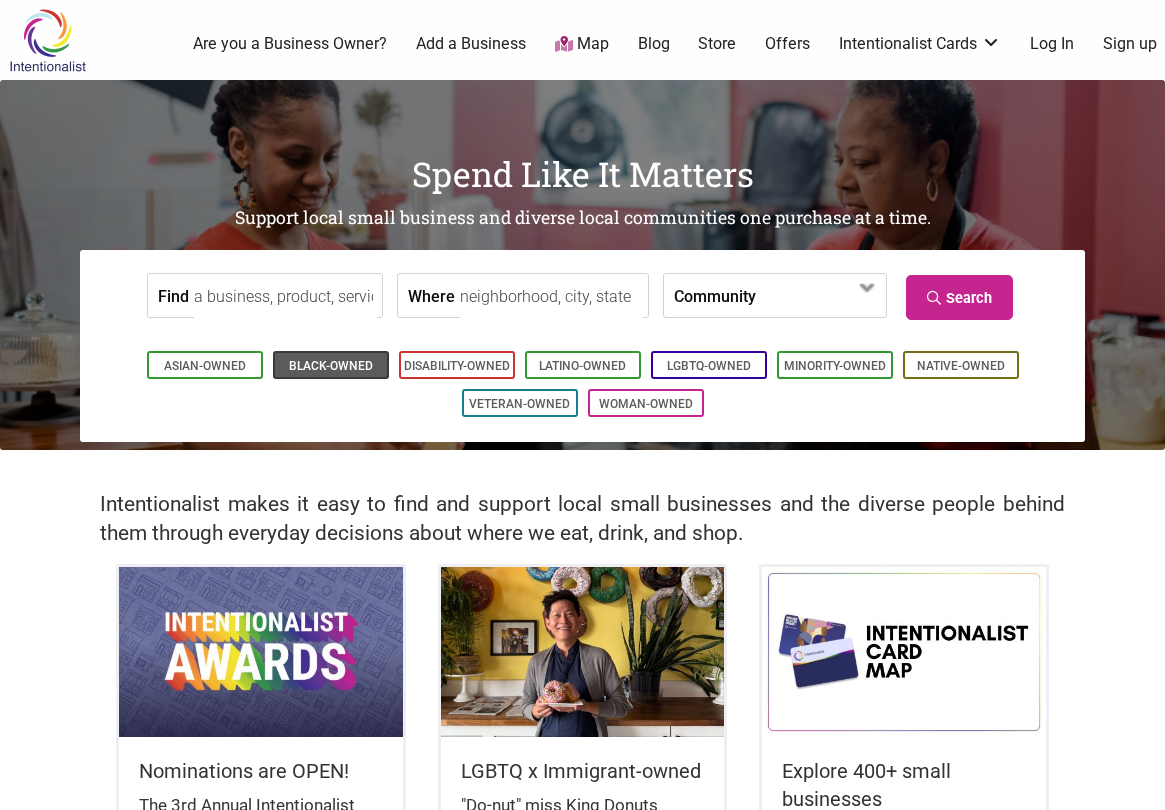 click on "Black-Owned" at bounding box center [331, 366] 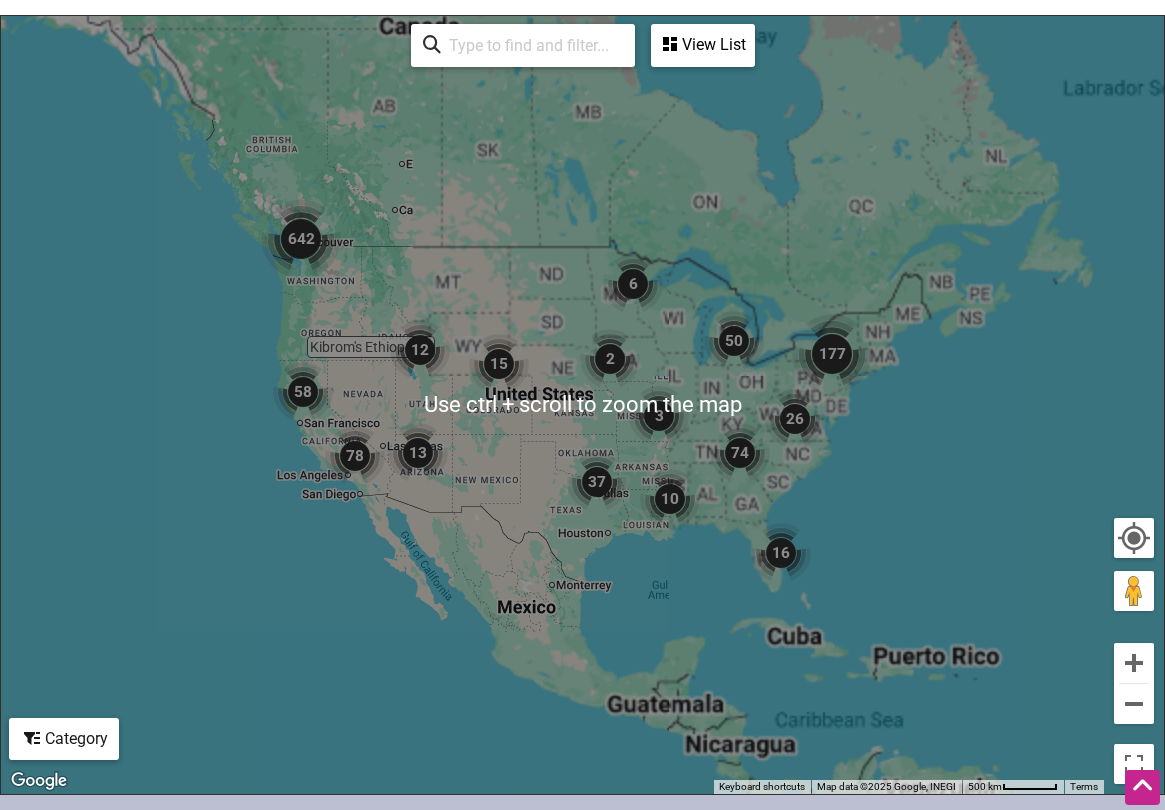 scroll, scrollTop: 961, scrollLeft: 0, axis: vertical 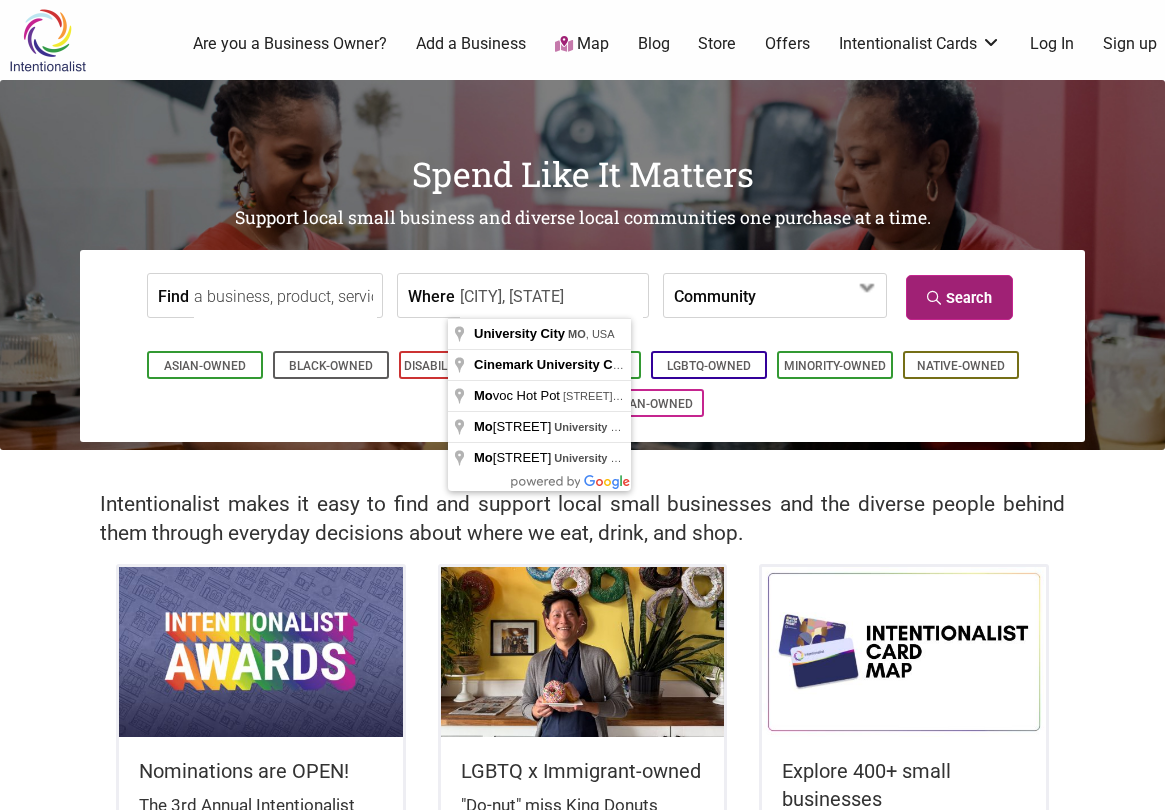 type on "[CITY], [STATE]" 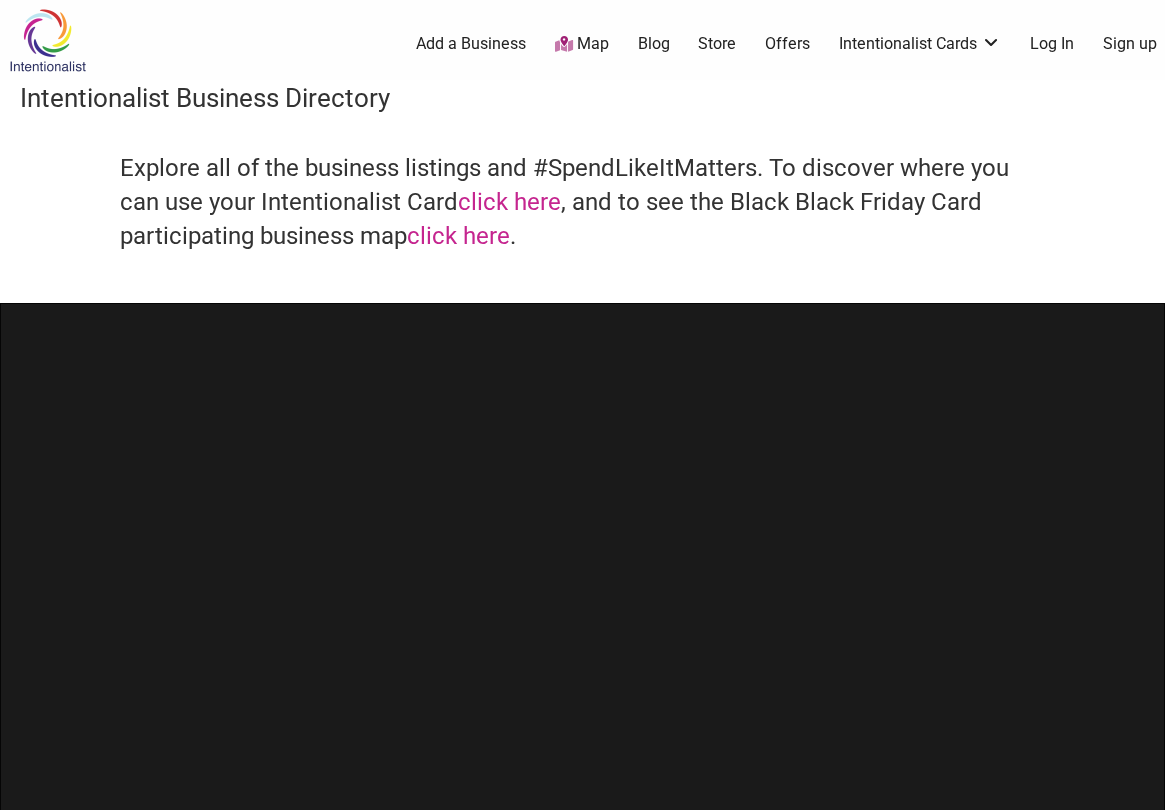 scroll, scrollTop: 0, scrollLeft: 0, axis: both 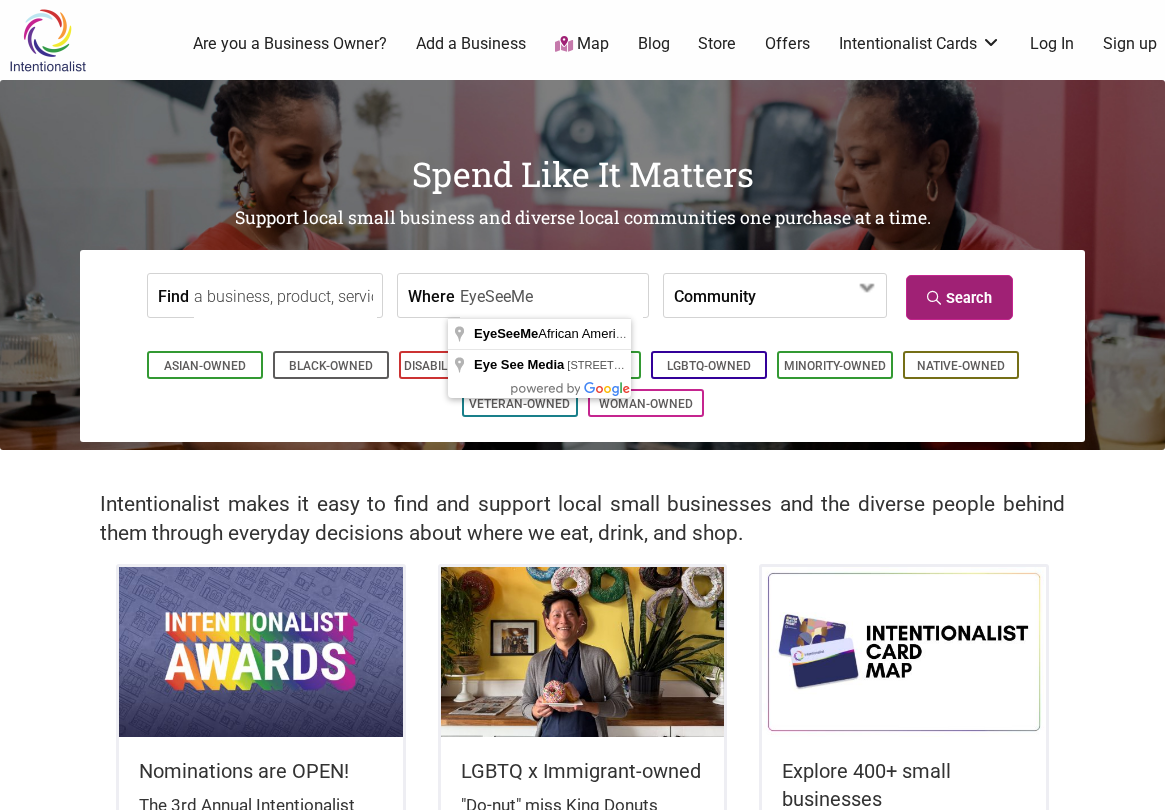 type on "EyeSeeMe" 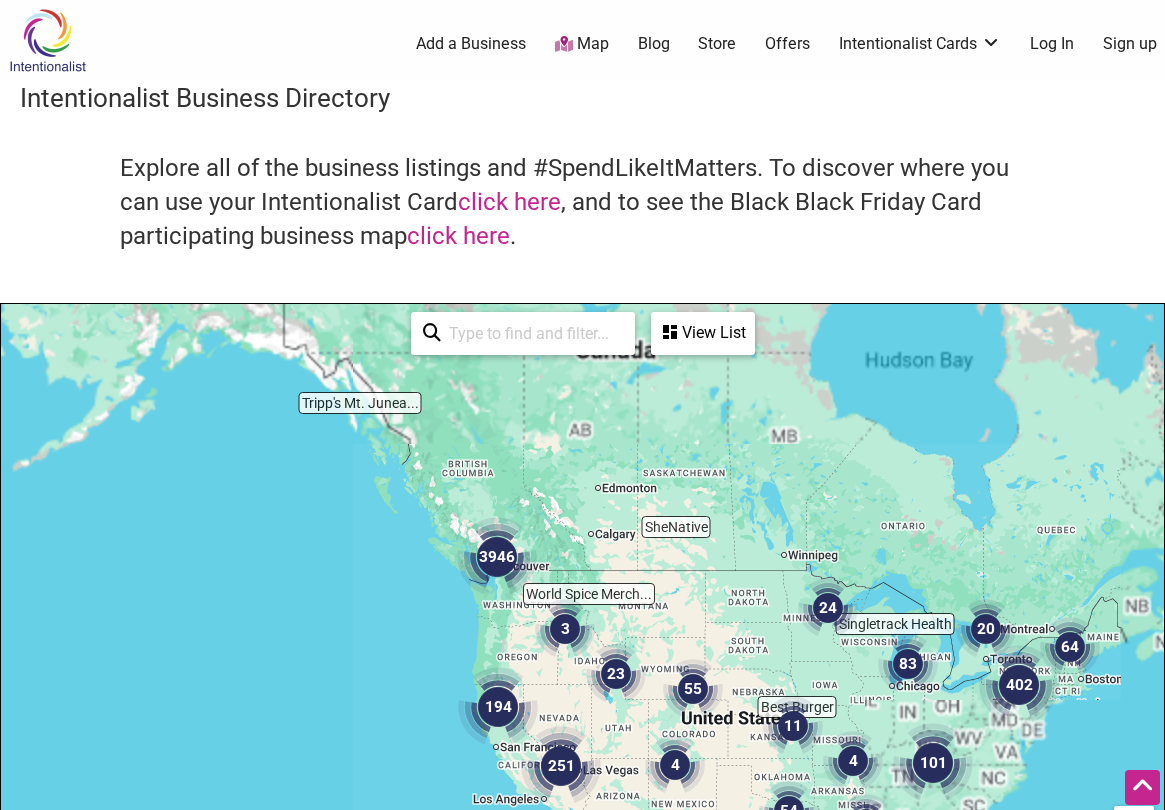scroll, scrollTop: 500, scrollLeft: 0, axis: vertical 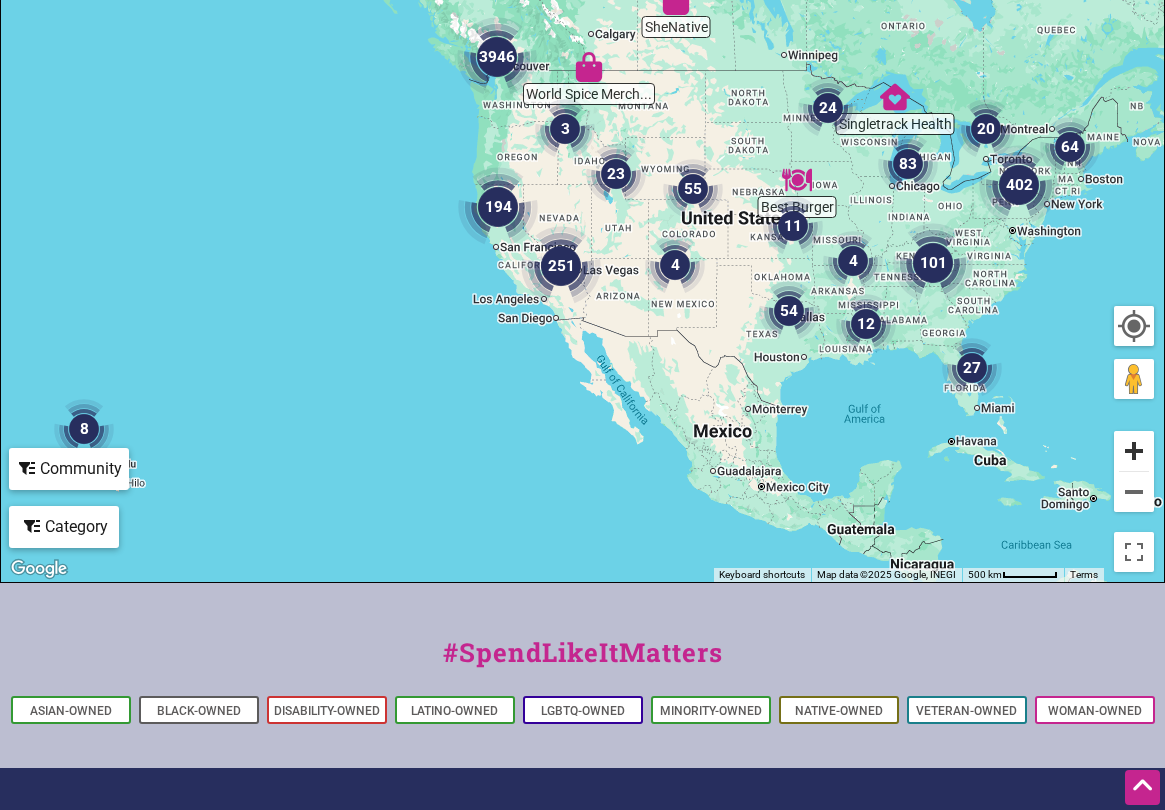 click at bounding box center (1134, 451) 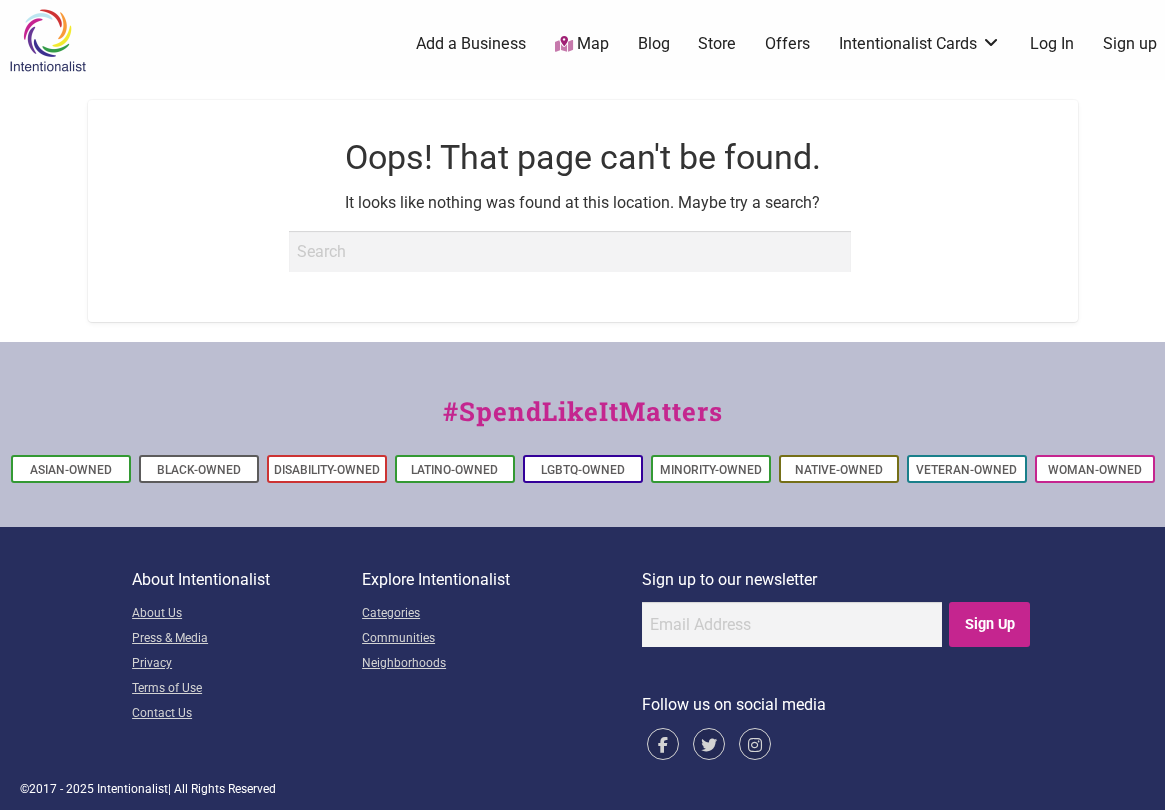 scroll, scrollTop: 0, scrollLeft: 0, axis: both 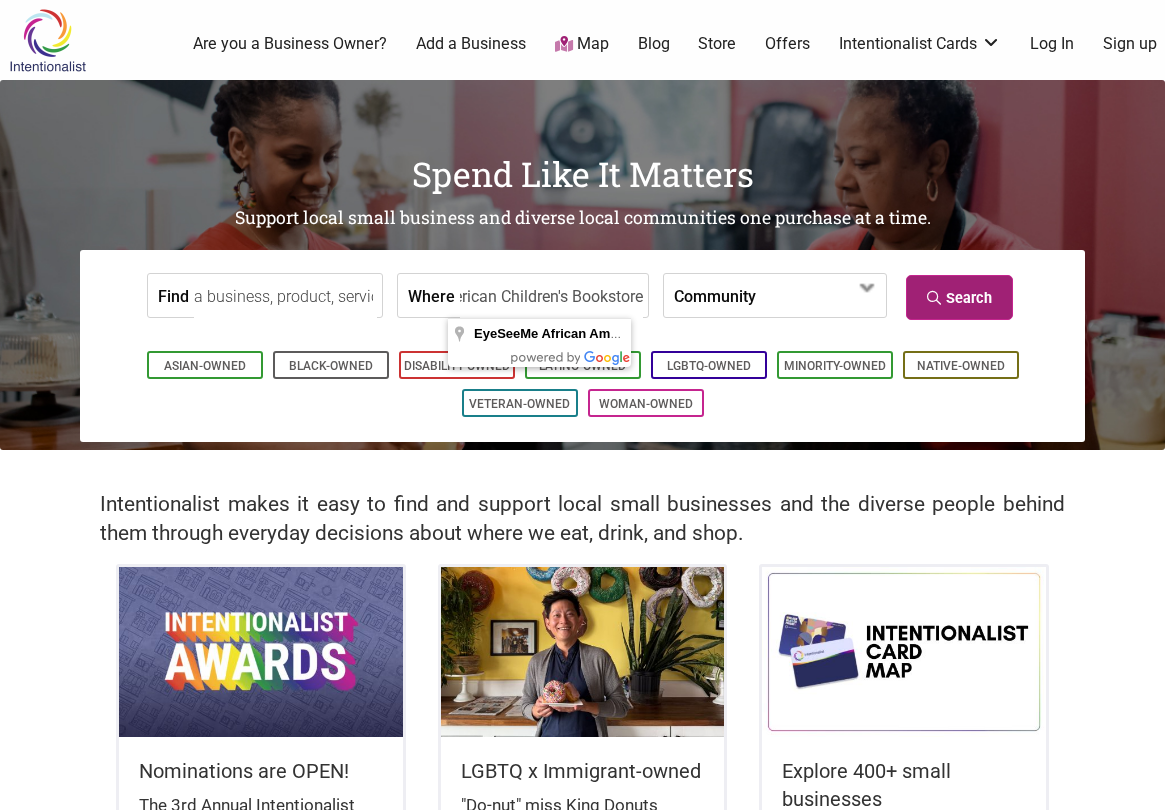 type on "EyeSeeMe African American Children's Bookstore" 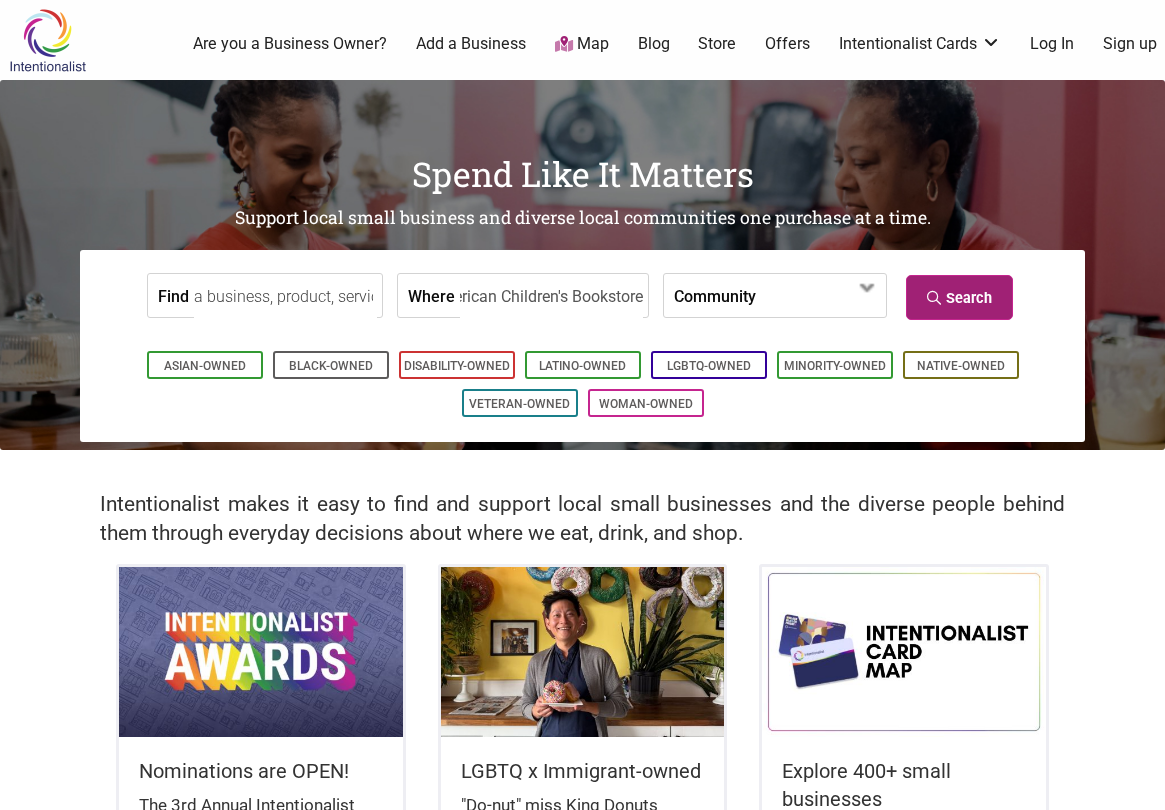 scroll, scrollTop: 0, scrollLeft: 0, axis: both 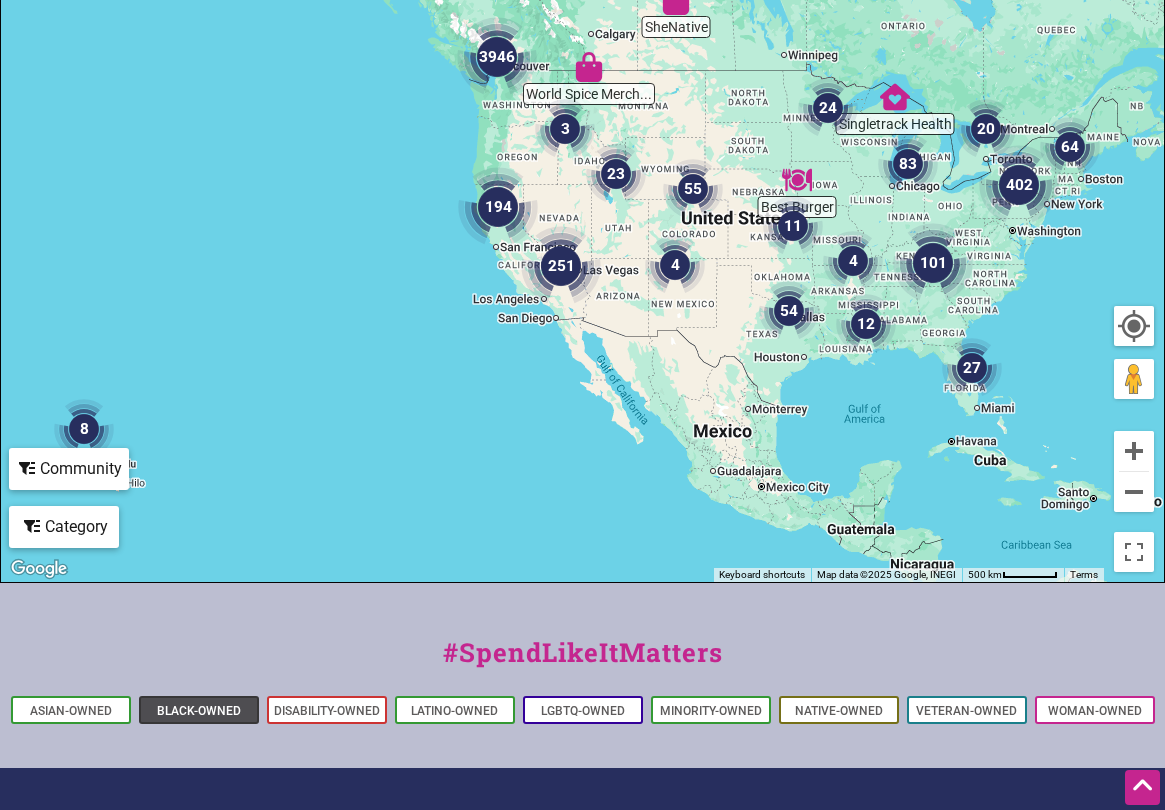 click on "Black-Owned" at bounding box center [199, 711] 